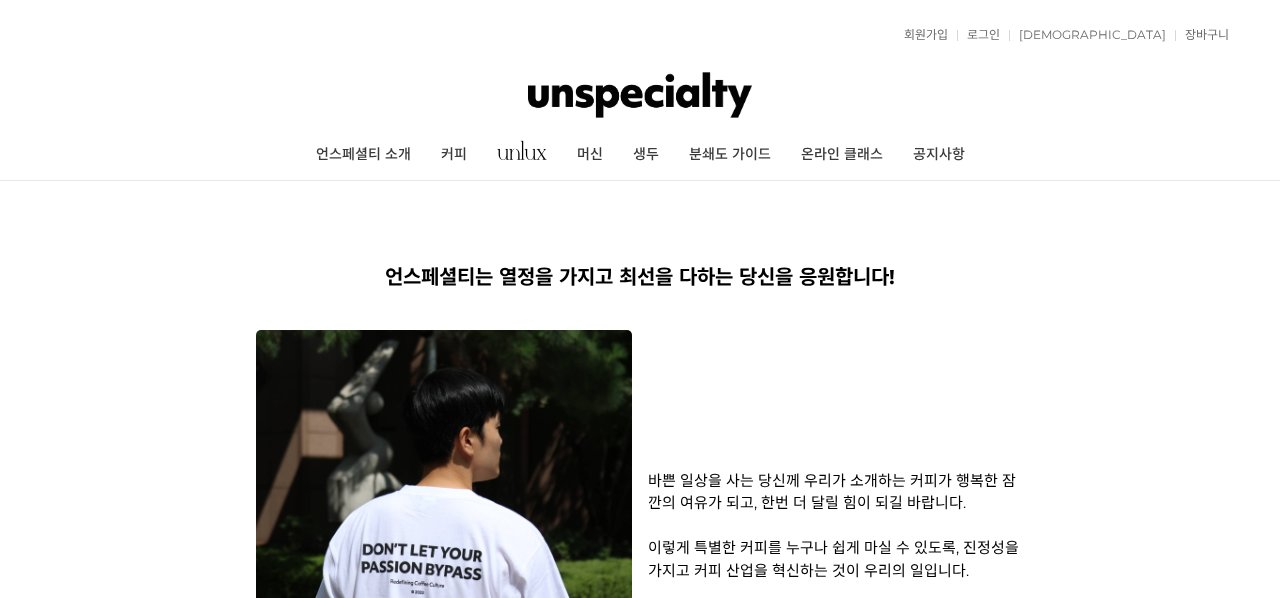 scroll, scrollTop: 0, scrollLeft: 0, axis: both 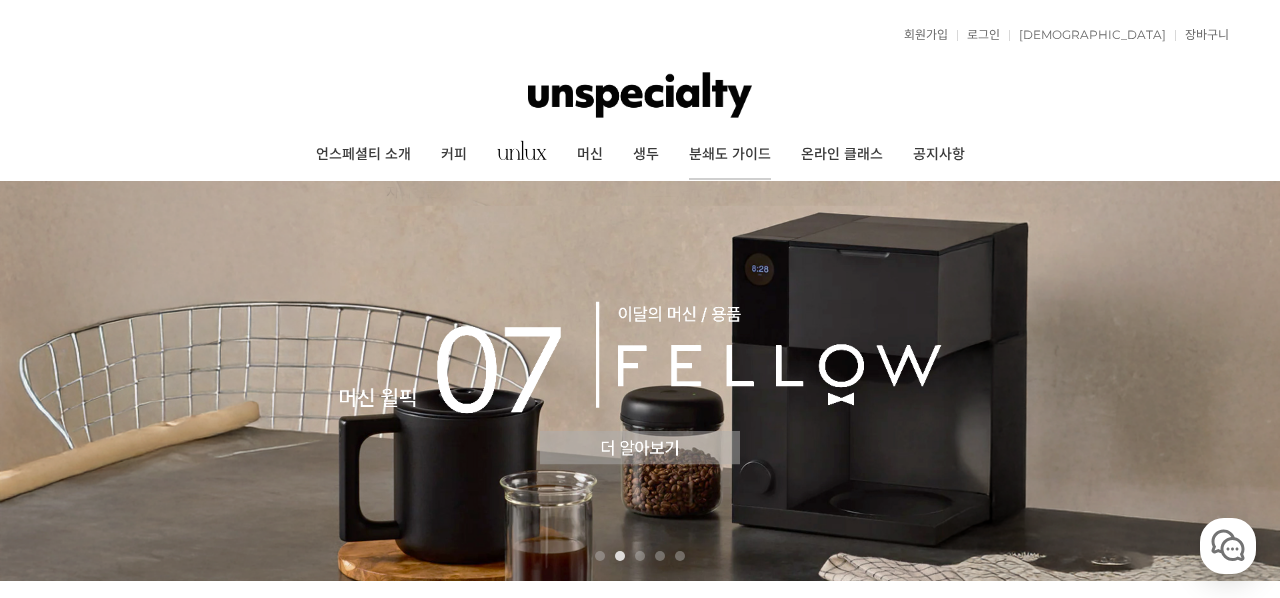 click on "분쇄도 가이드" at bounding box center [730, 155] 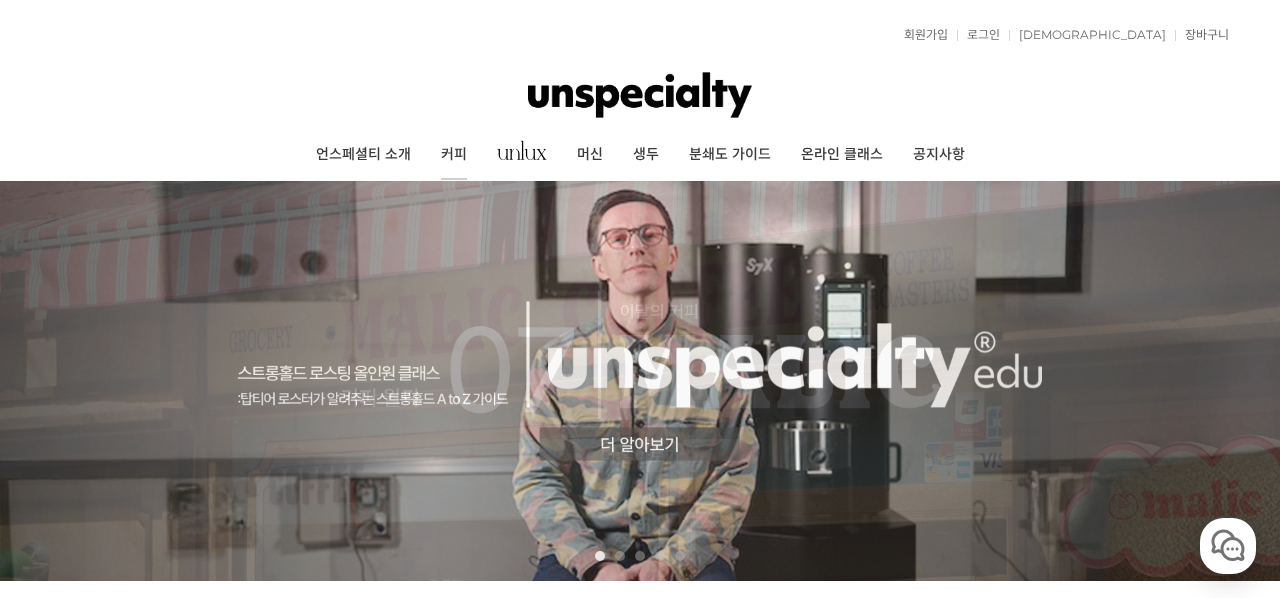 click on "커피" at bounding box center [454, 155] 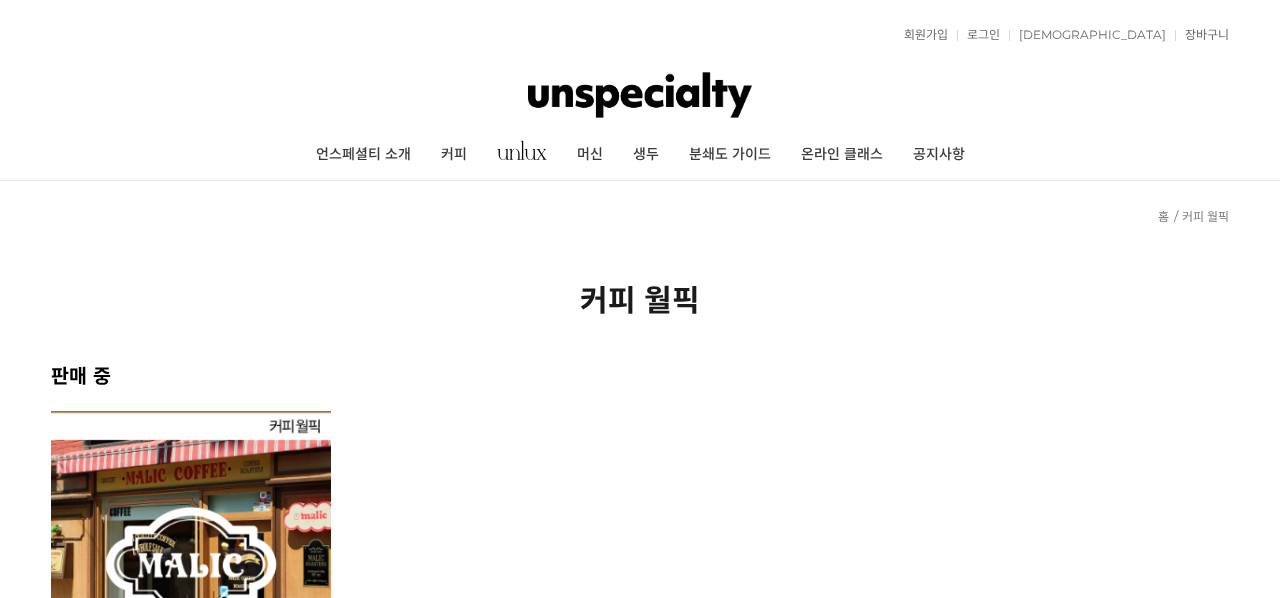 scroll, scrollTop: 0, scrollLeft: 0, axis: both 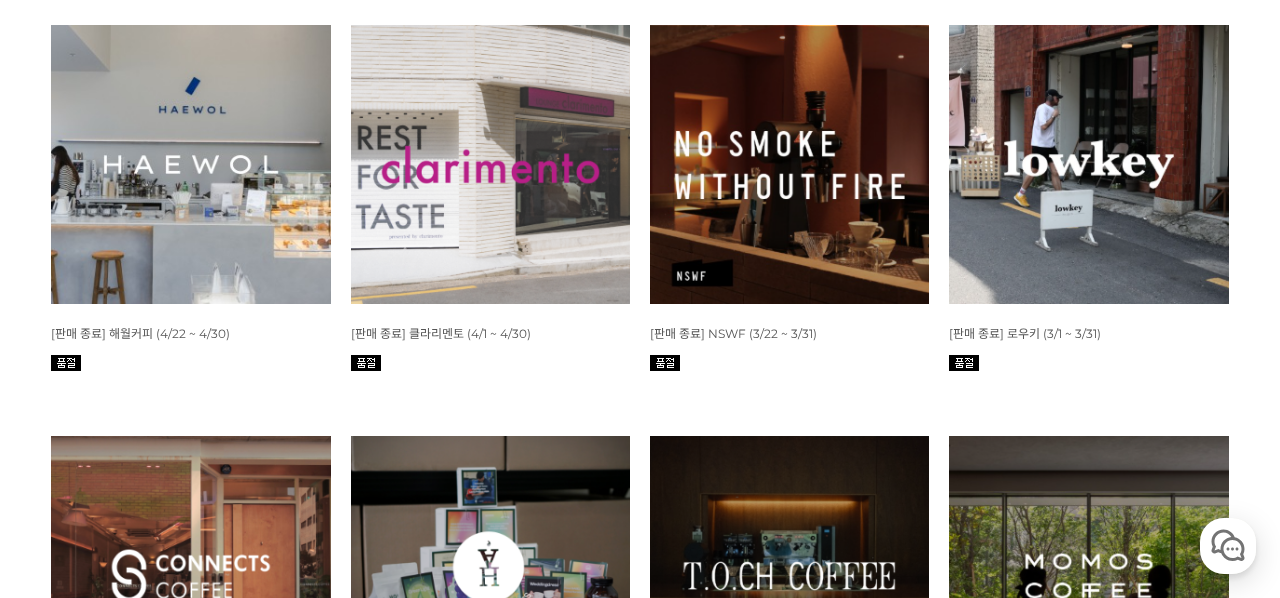 click at bounding box center [190, 164] 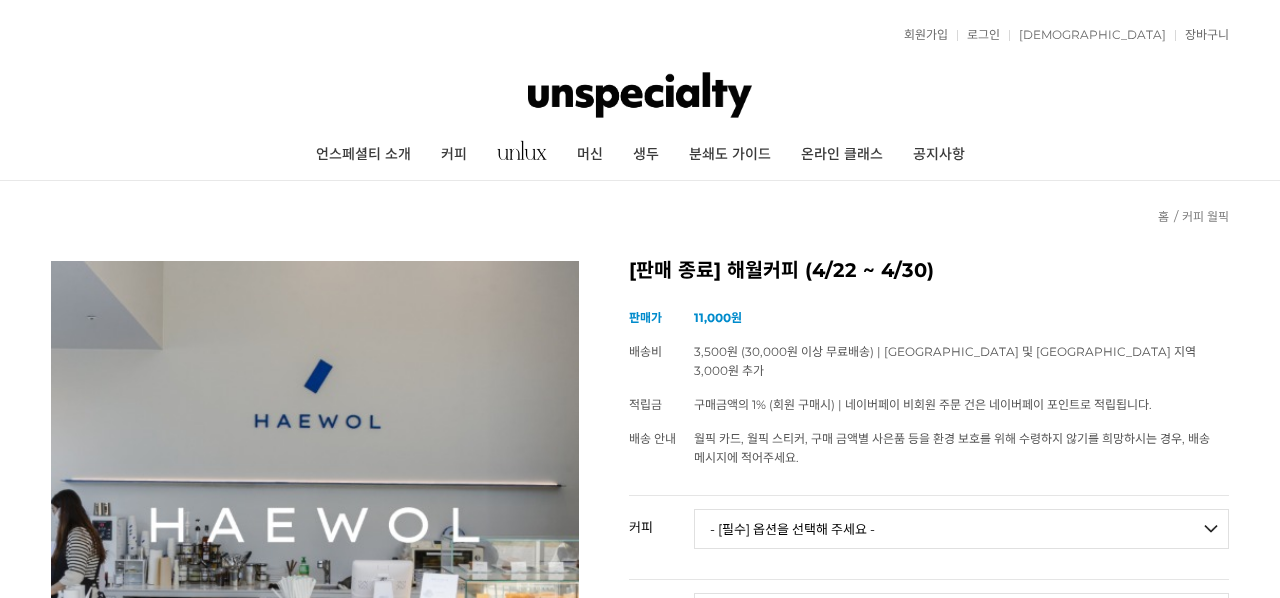 scroll, scrollTop: 0, scrollLeft: 0, axis: both 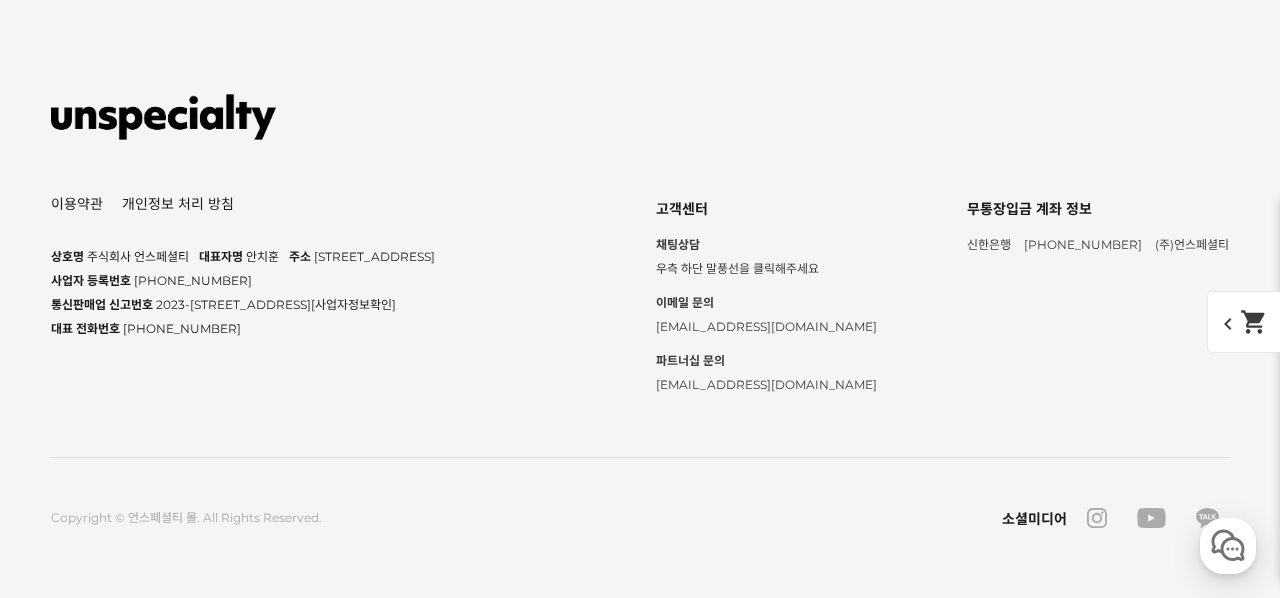 click on "만족" at bounding box center (127, -2297) 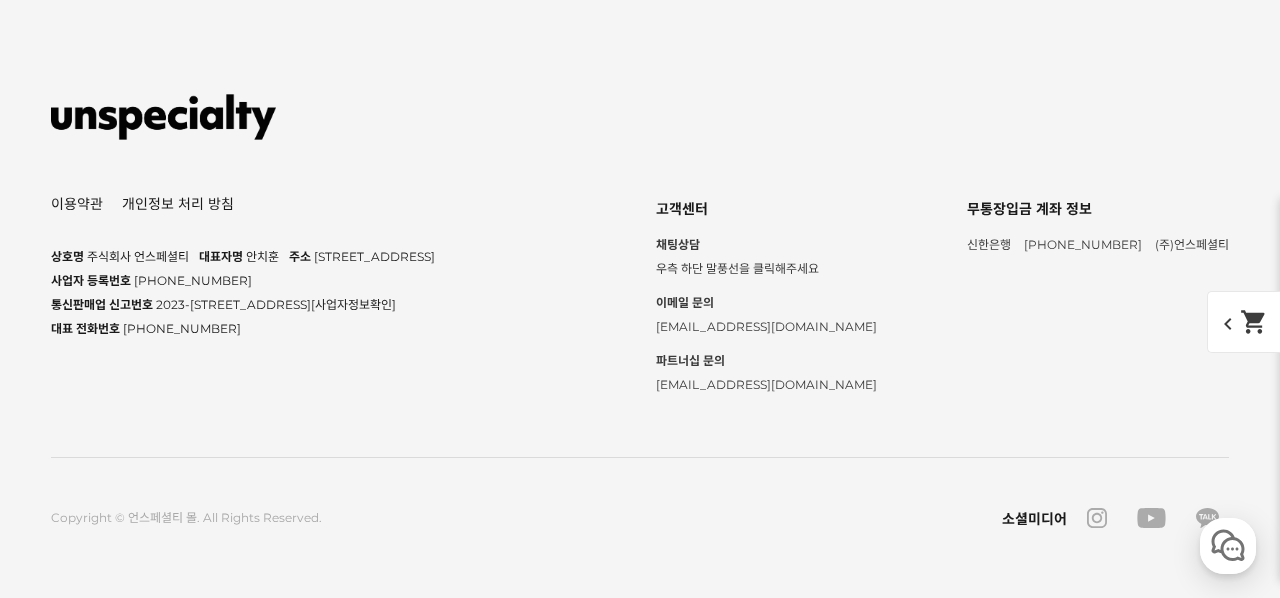 scroll, scrollTop: 40854, scrollLeft: 0, axis: vertical 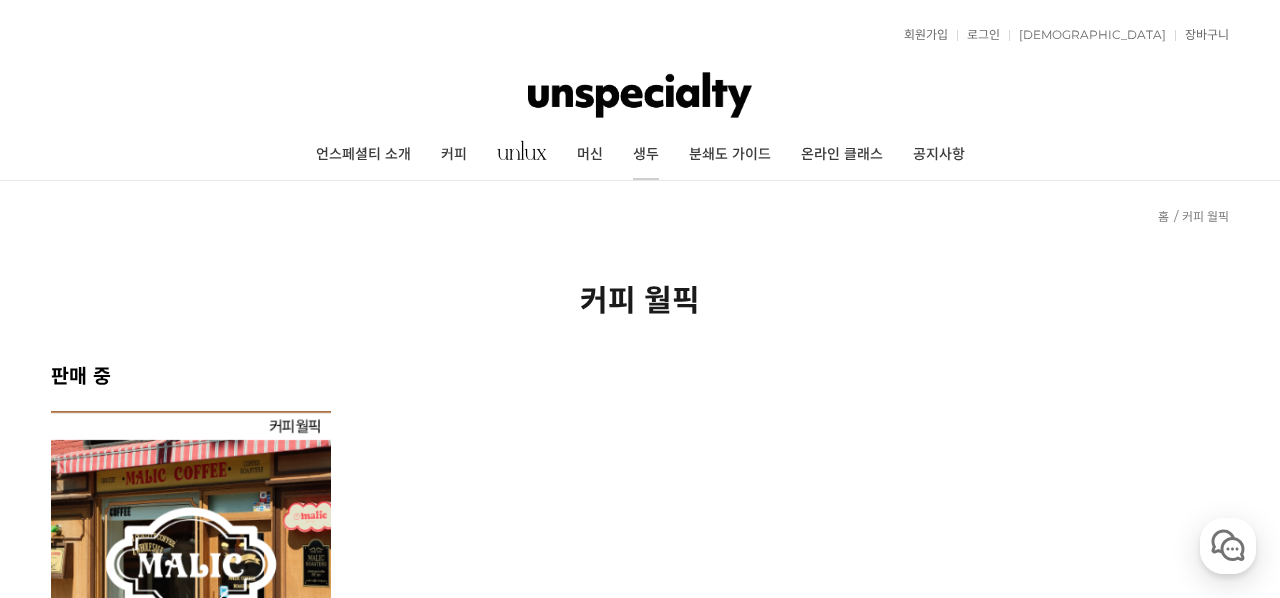 click on "생두" at bounding box center [646, 155] 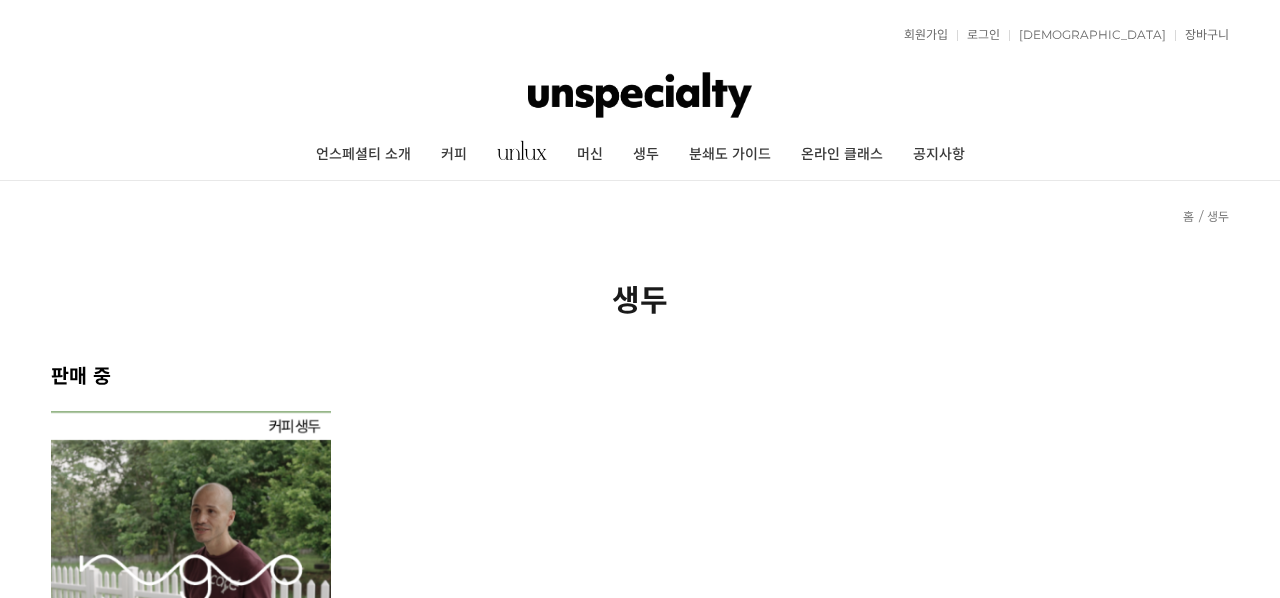 scroll, scrollTop: 0, scrollLeft: 0, axis: both 